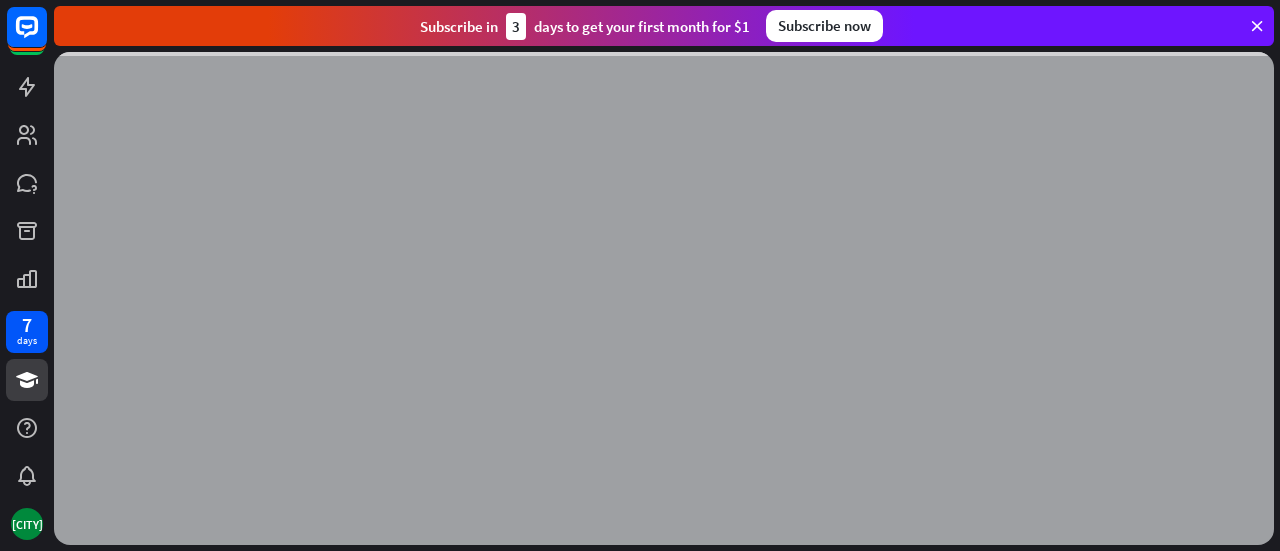 scroll, scrollTop: 0, scrollLeft: 0, axis: both 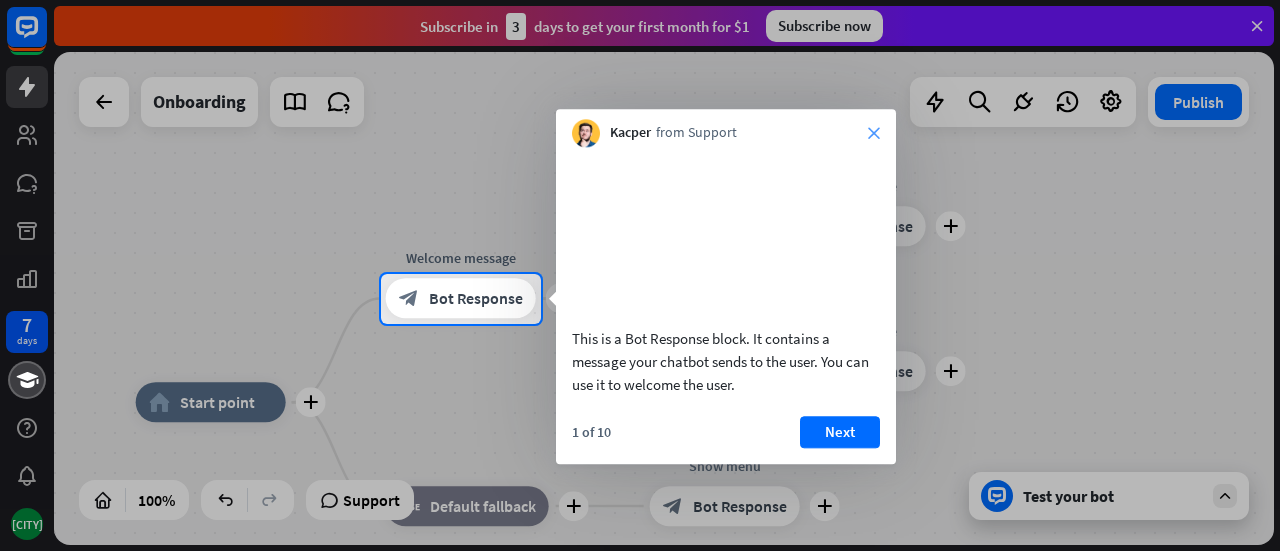 click on "close" at bounding box center (874, 133) 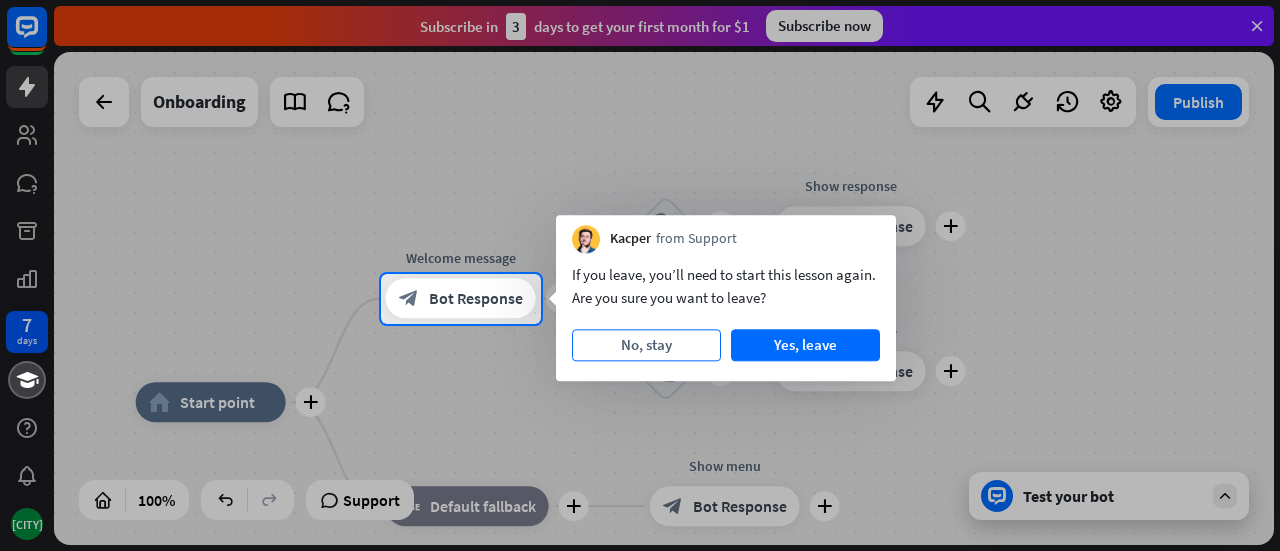 click on "No, stay" at bounding box center [646, 345] 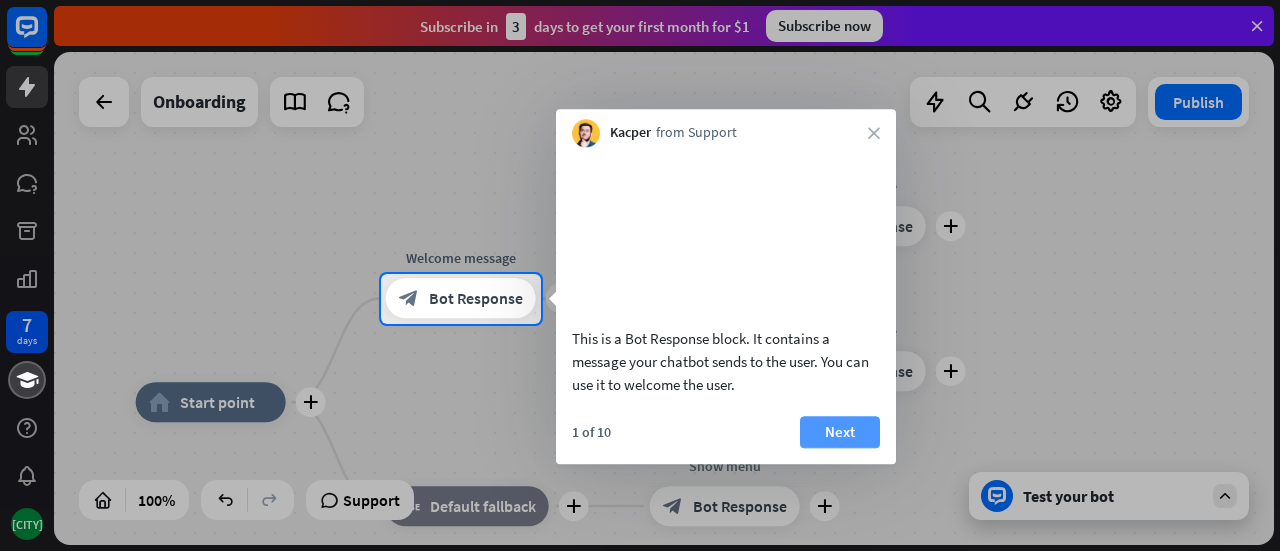 click on "Next" at bounding box center (840, 432) 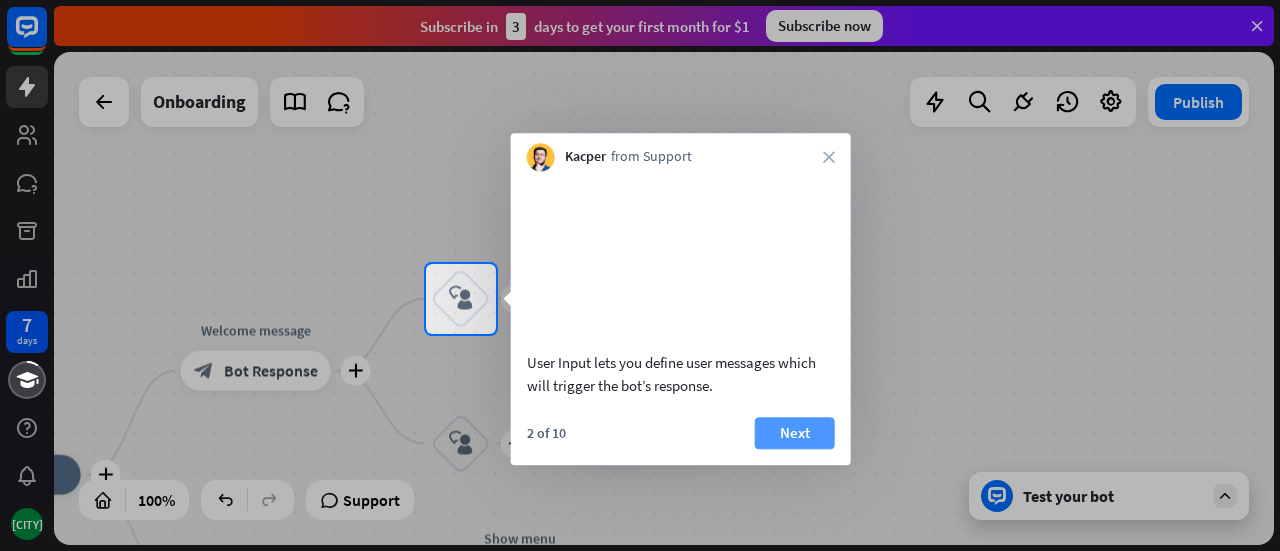 click on "Next" at bounding box center [795, 433] 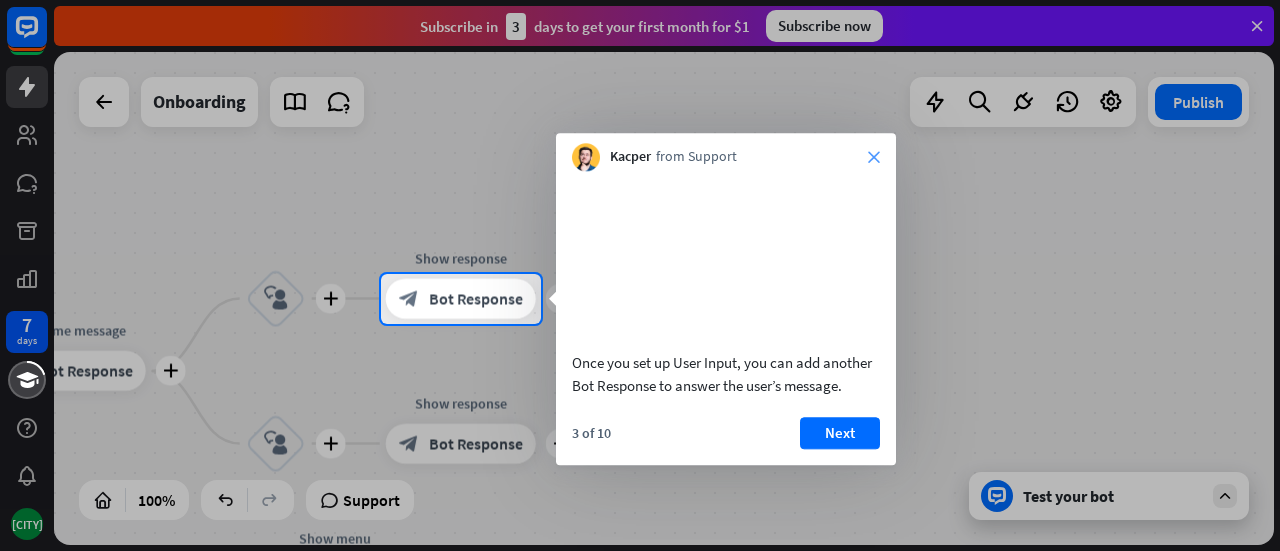 click on "close" at bounding box center [874, 157] 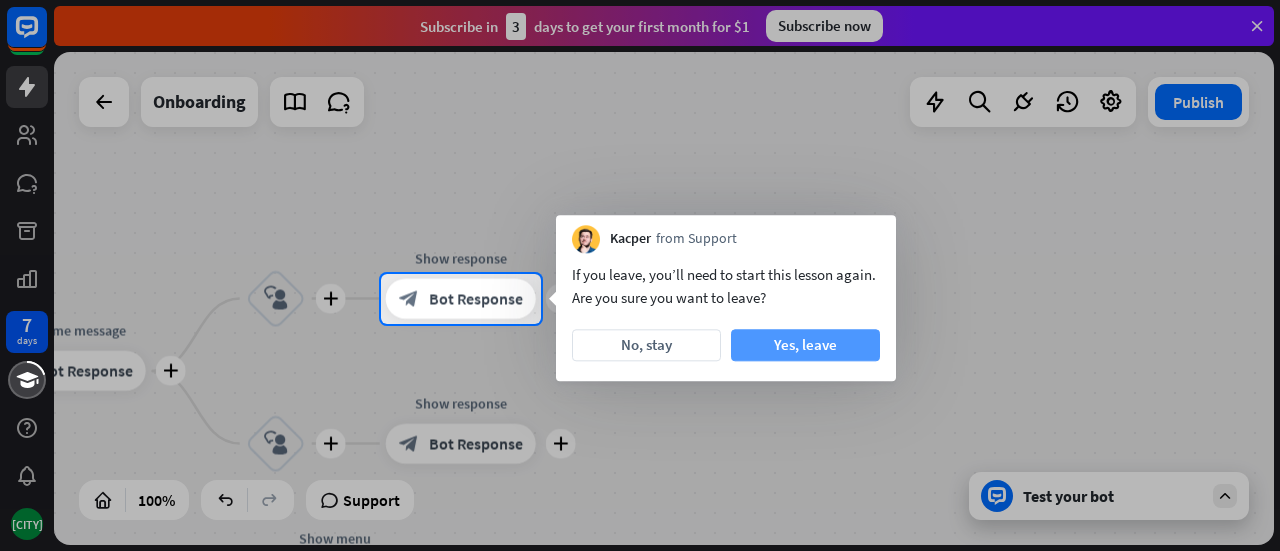 click on "Yes, leave" at bounding box center (805, 345) 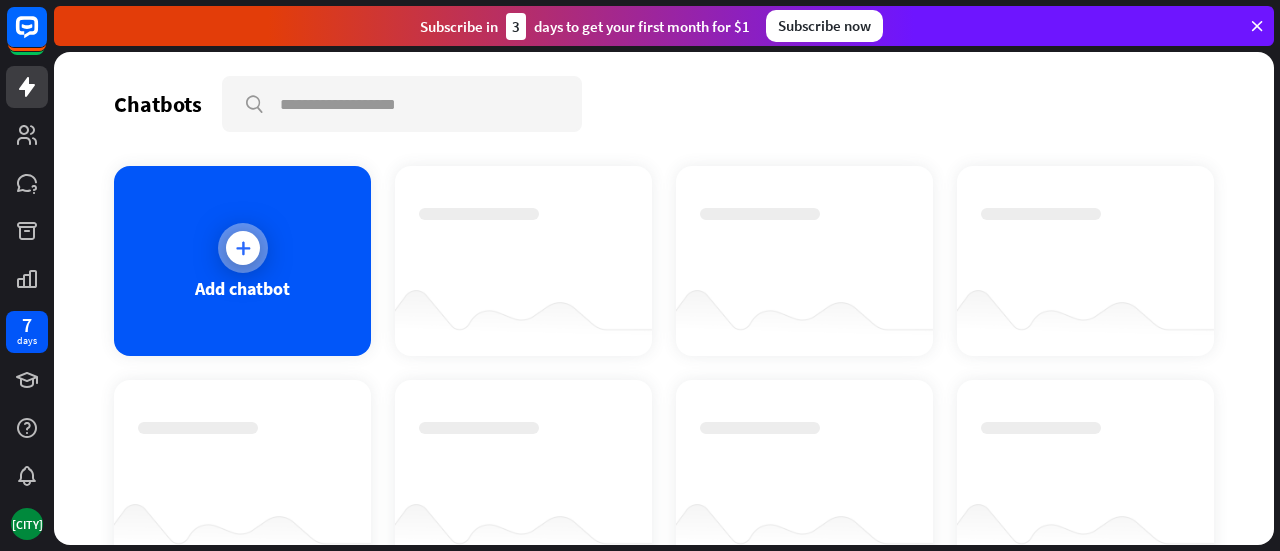 click on "Add chatbot" at bounding box center (242, 261) 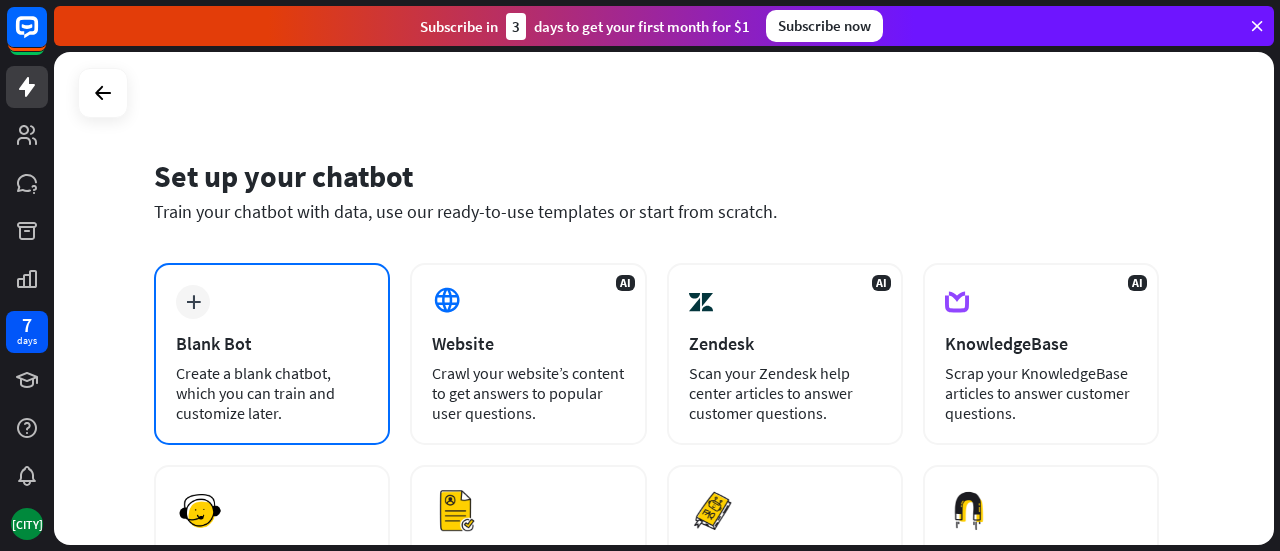 click on "Blank Bot" at bounding box center [272, 343] 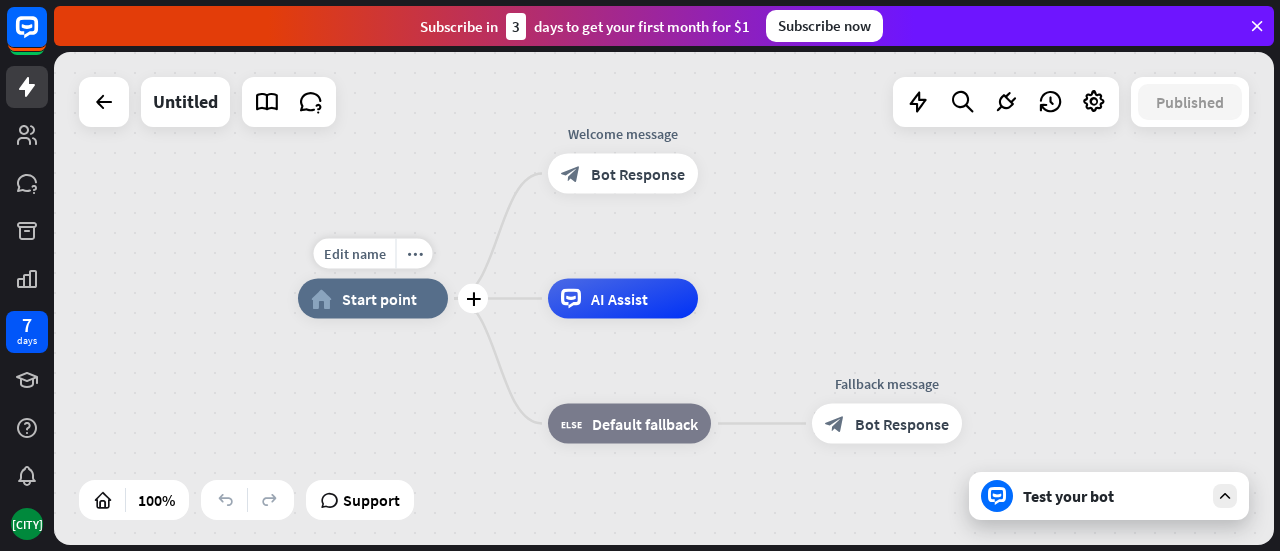 click on "Edit name   more_horiz         plus     home_2   Start point" at bounding box center (373, 299) 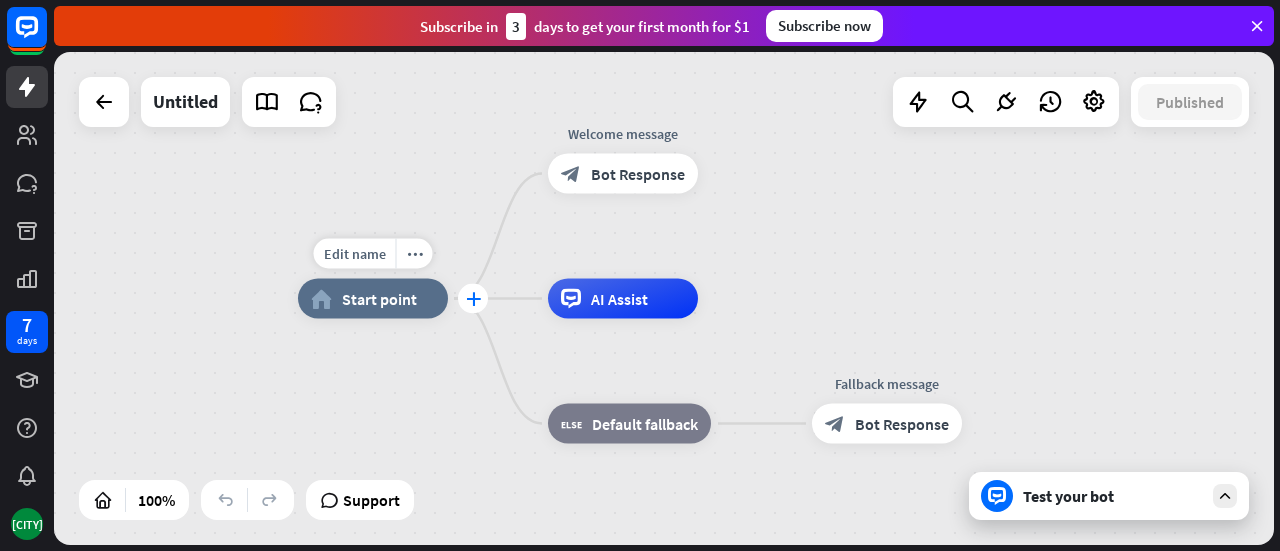 click on "plus" at bounding box center (473, 299) 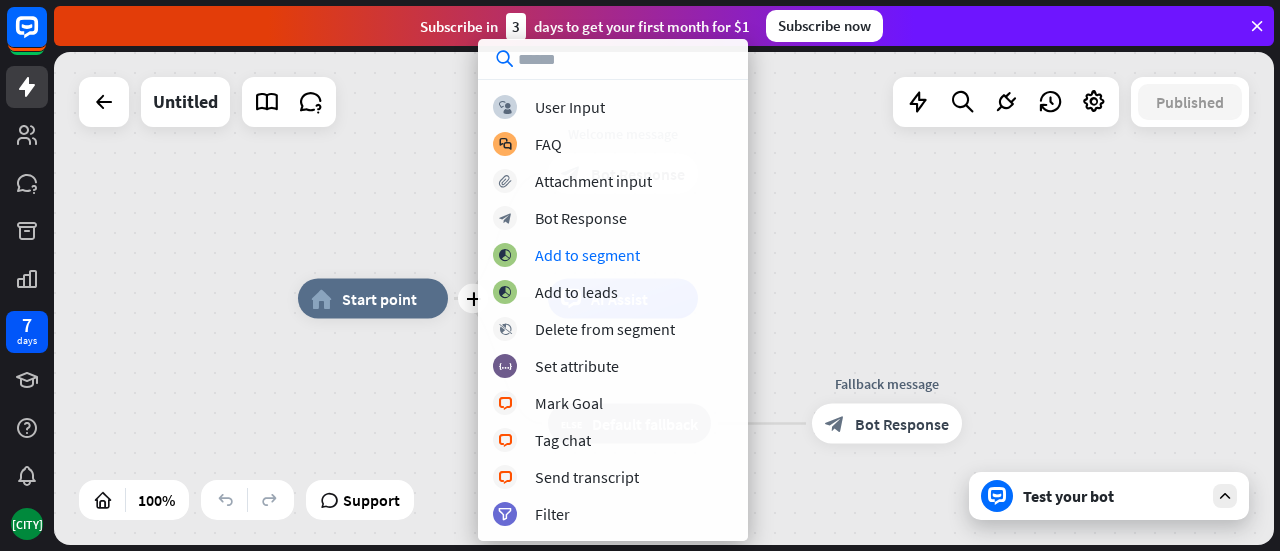 click on "plus     home_2   Start point                 Welcome message   block_bot_response   Bot Response                     AI Assist                   block_fallback   Default fallback                 Fallback message   block_bot_response   Bot Response" at bounding box center [664, 298] 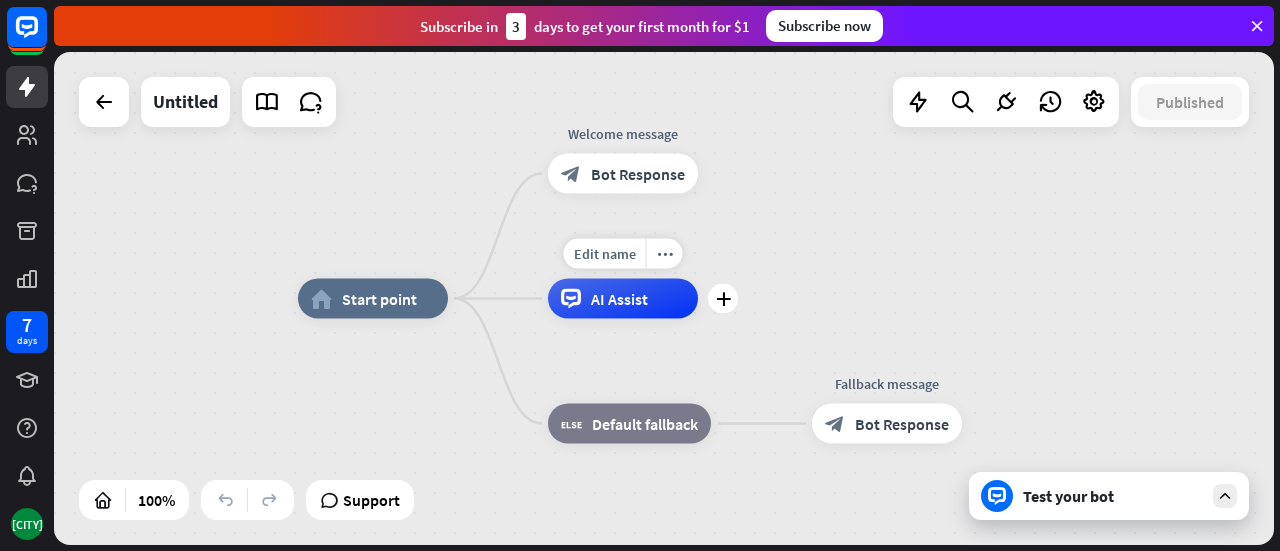 click on "AI Assist" at bounding box center (623, 299) 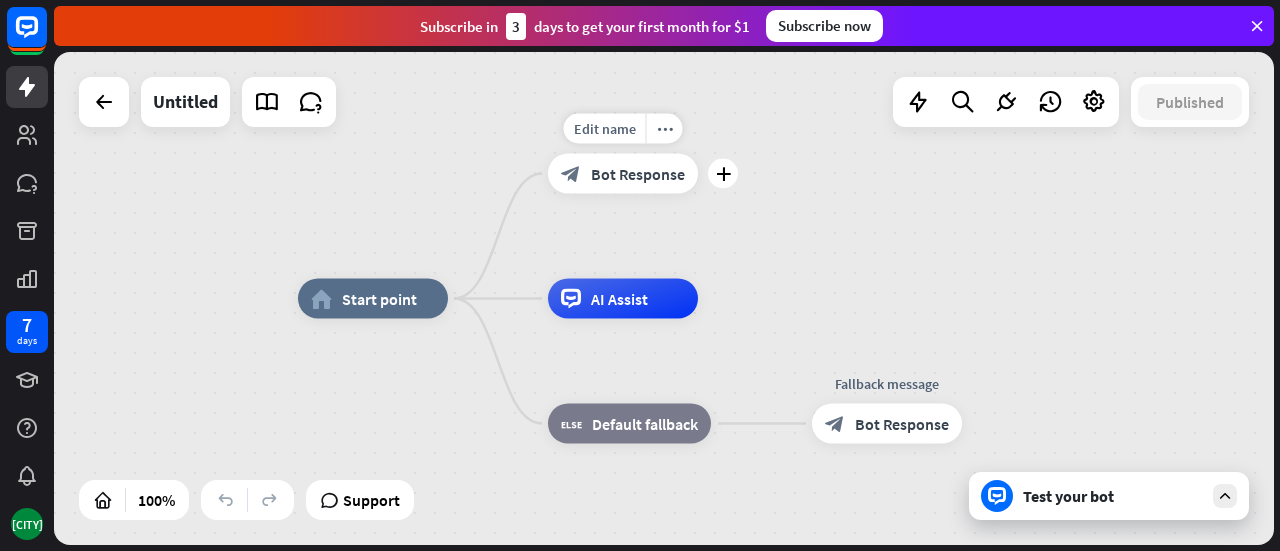 click on "Bot Response" at bounding box center [638, 174] 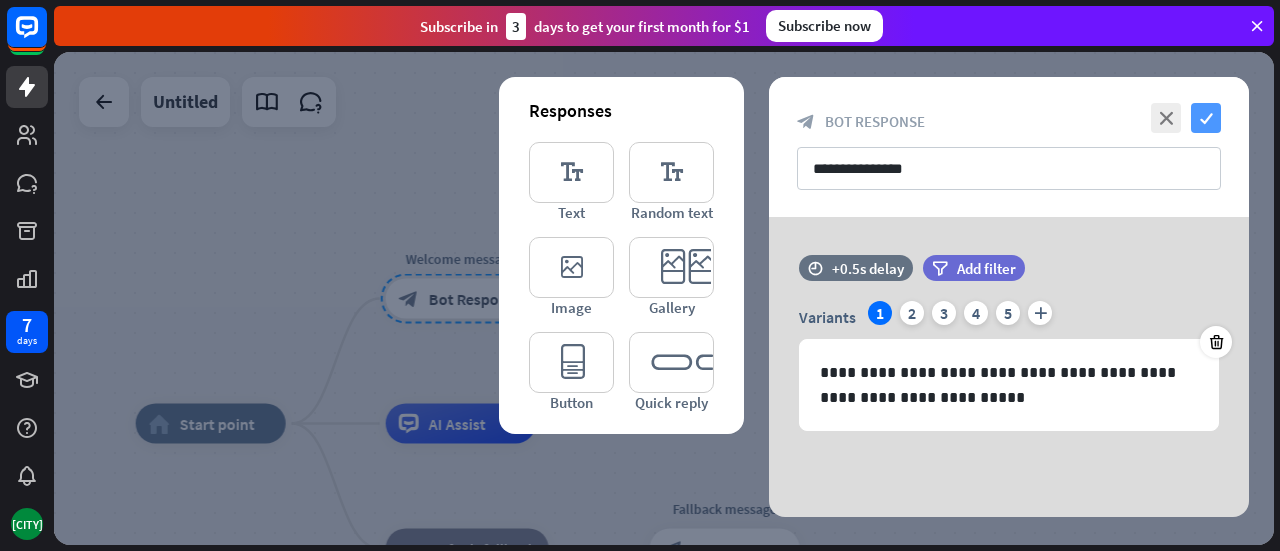 click on "check" at bounding box center (1206, 118) 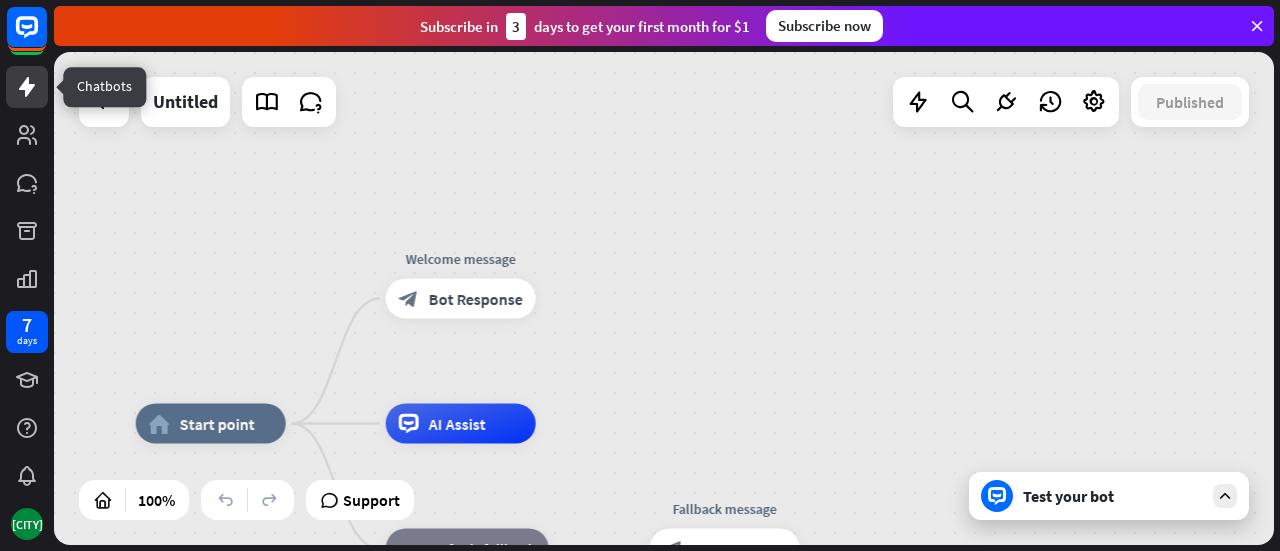 click at bounding box center (27, 87) 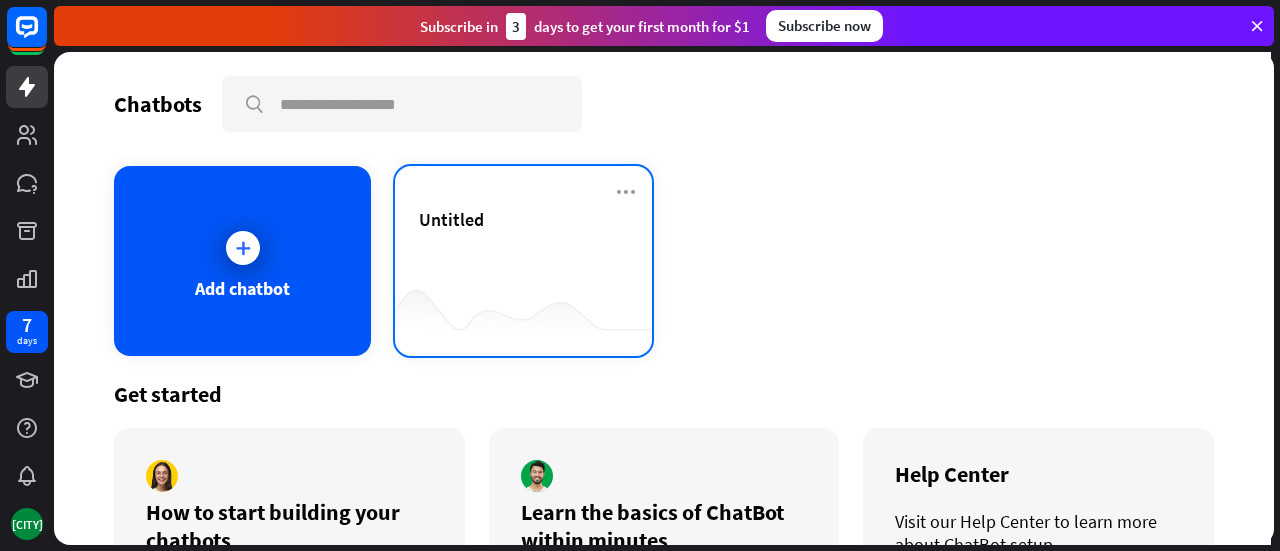 click on "Untitled" at bounding box center [523, 243] 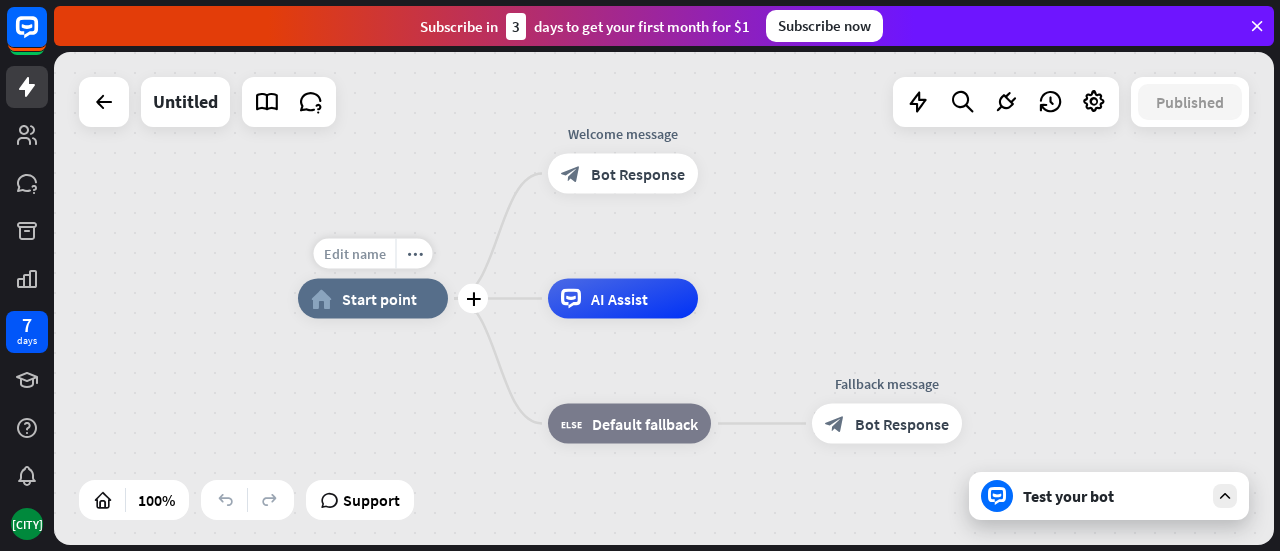 click on "Edit name" at bounding box center [355, 254] 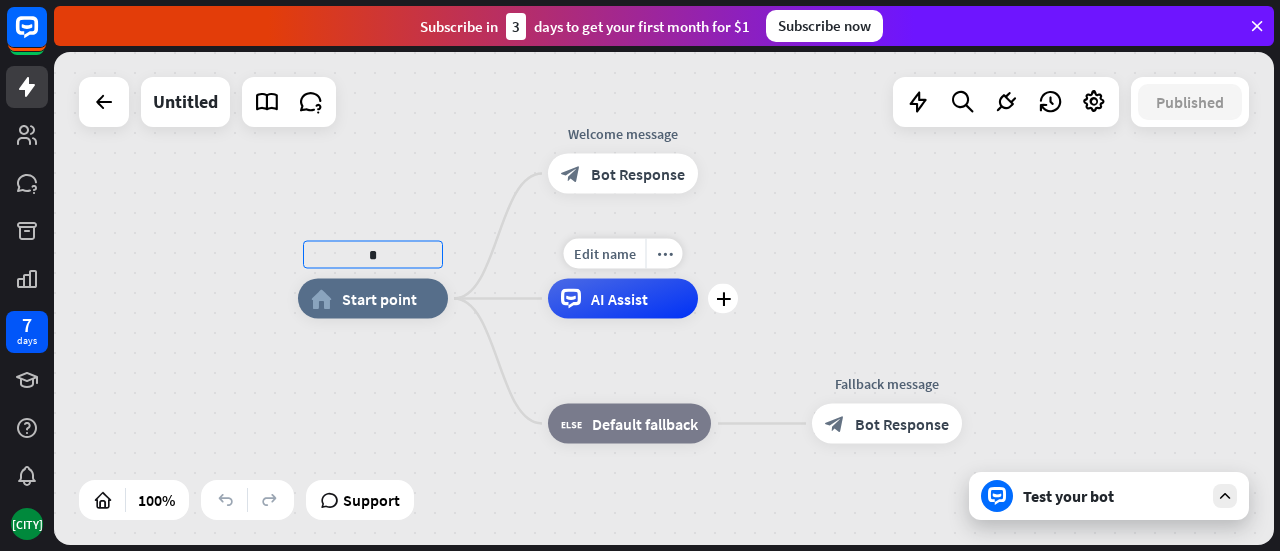 type on "*" 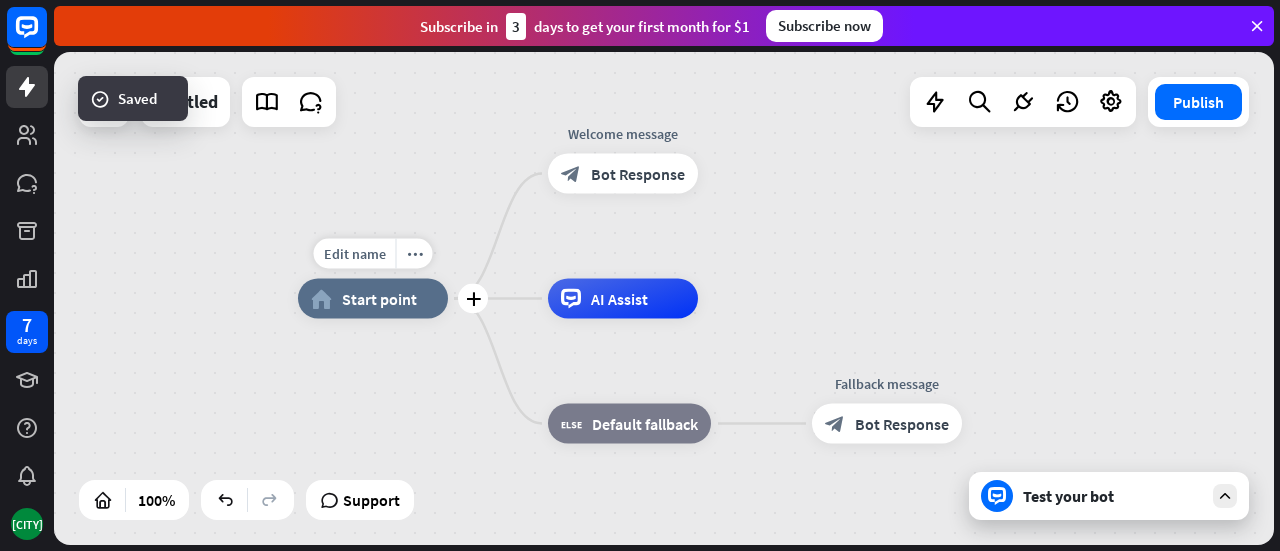 click on "Edit name   more_horiz         plus     home_2   Start point" at bounding box center (373, 299) 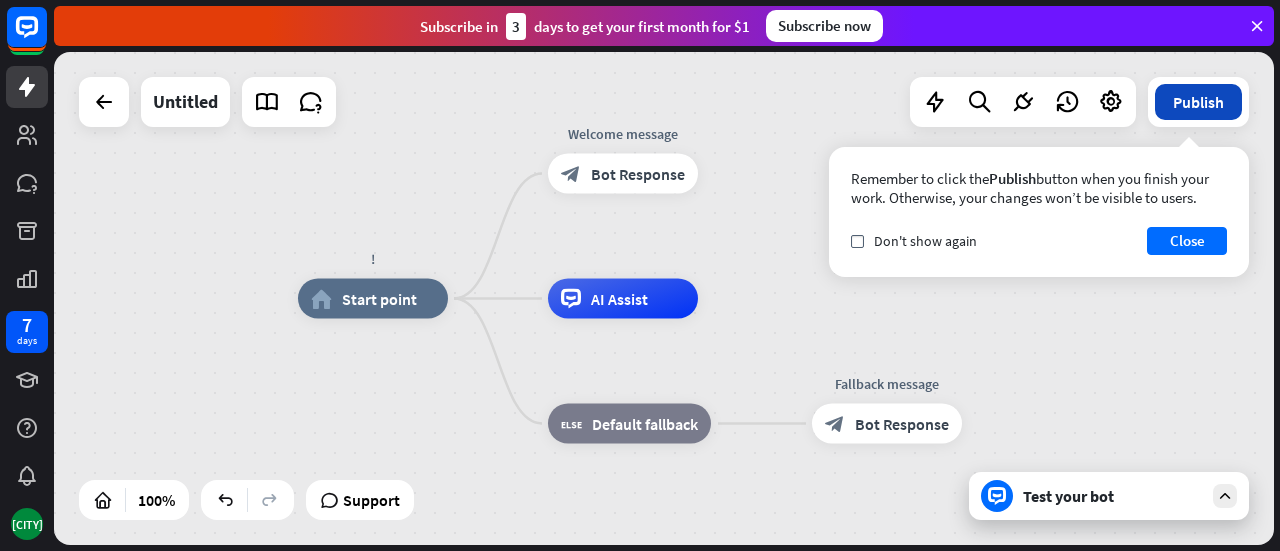 click on "Publish" at bounding box center [1198, 102] 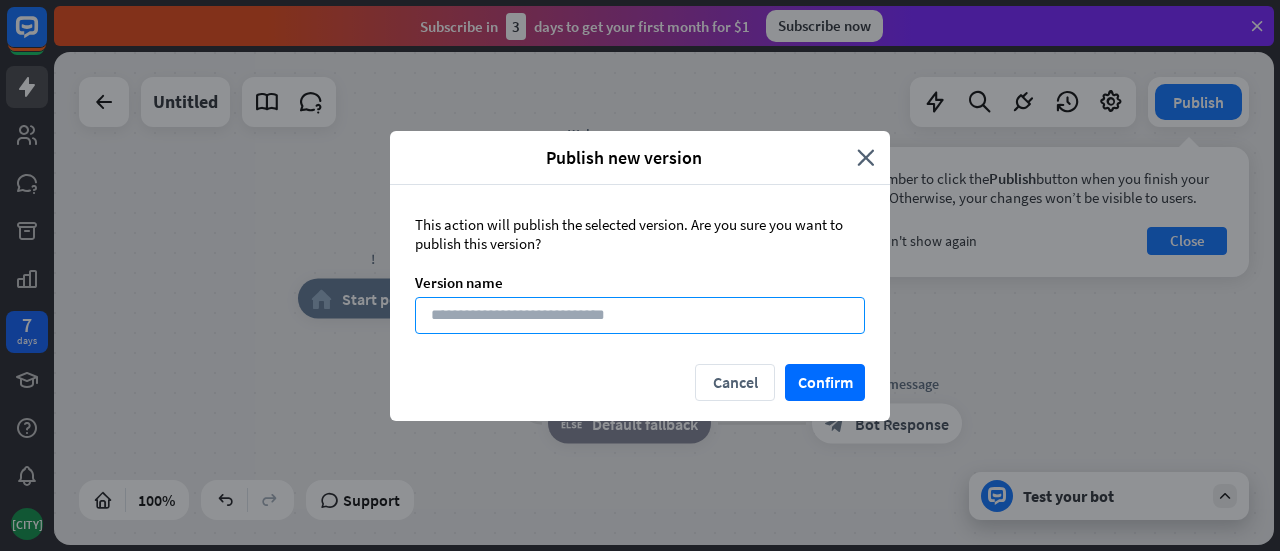click at bounding box center (640, 315) 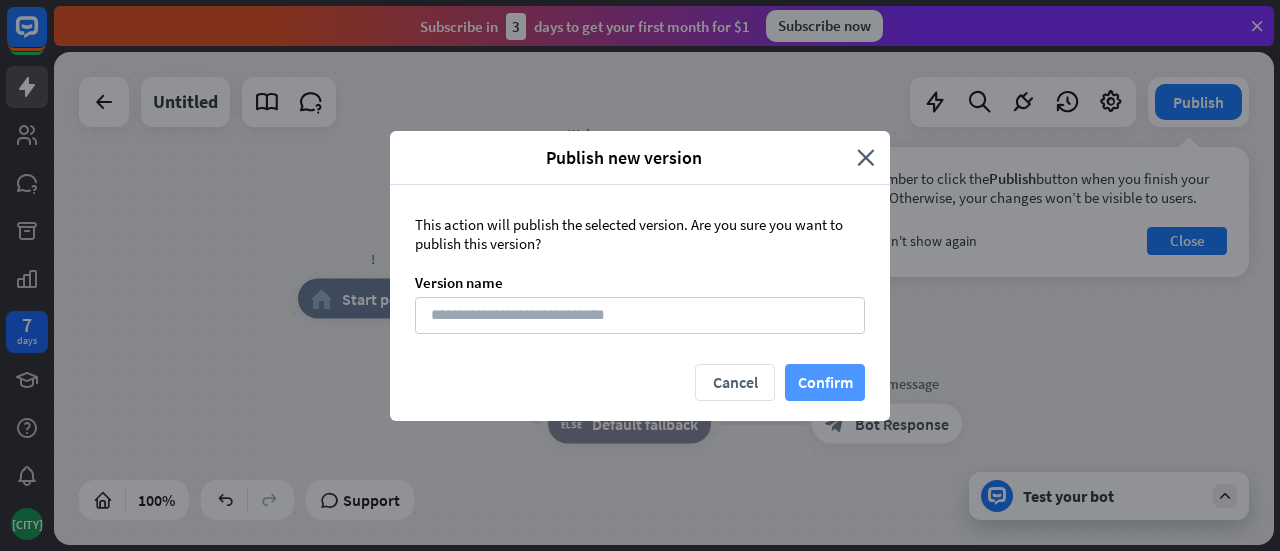 click on "Confirm" at bounding box center [825, 382] 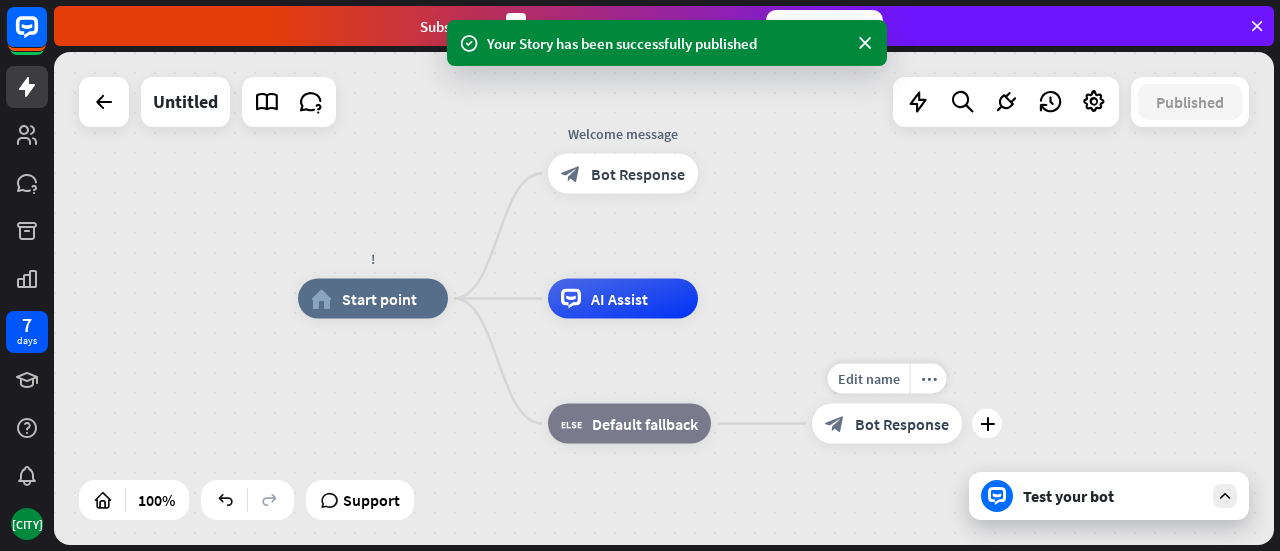 click on "Bot Response" at bounding box center (902, 424) 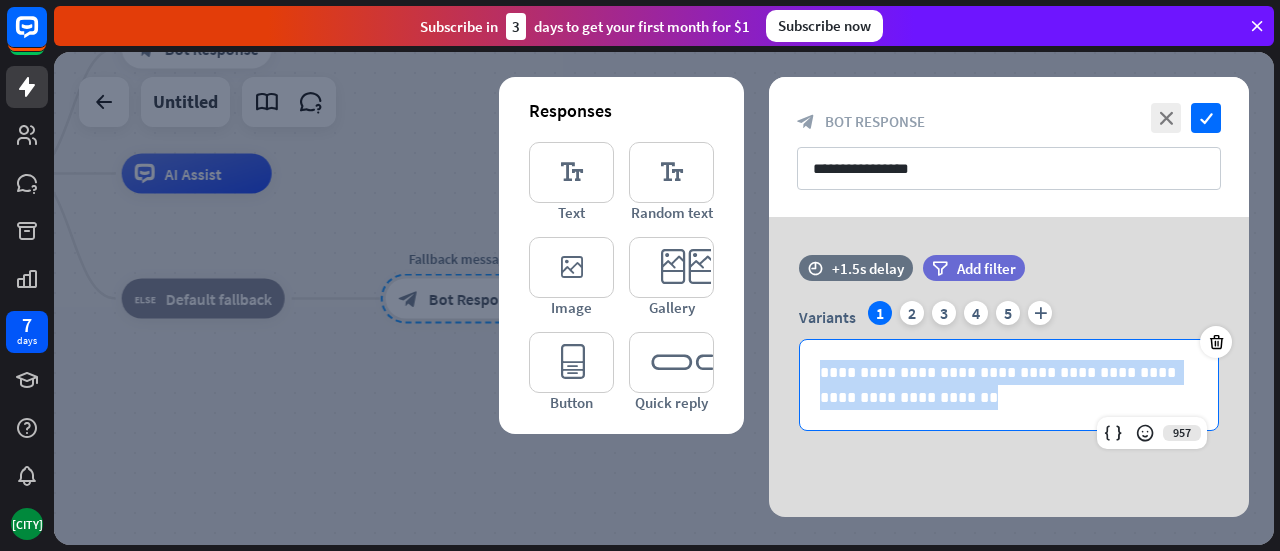 drag, startPoint x: 939, startPoint y: 395, endPoint x: 714, endPoint y: 312, distance: 239.82077 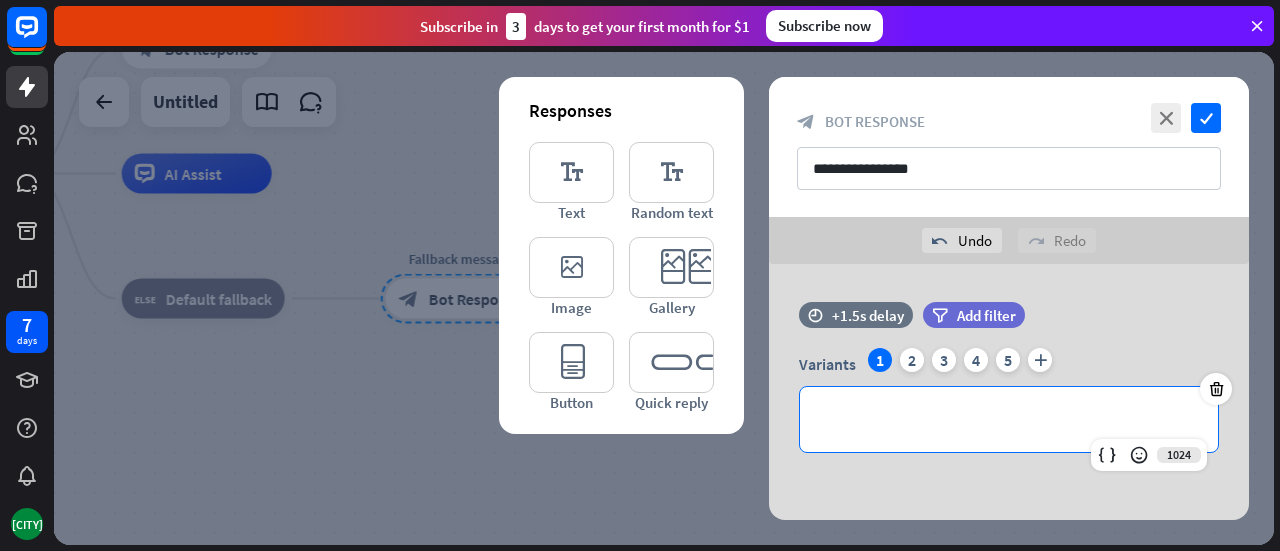 type 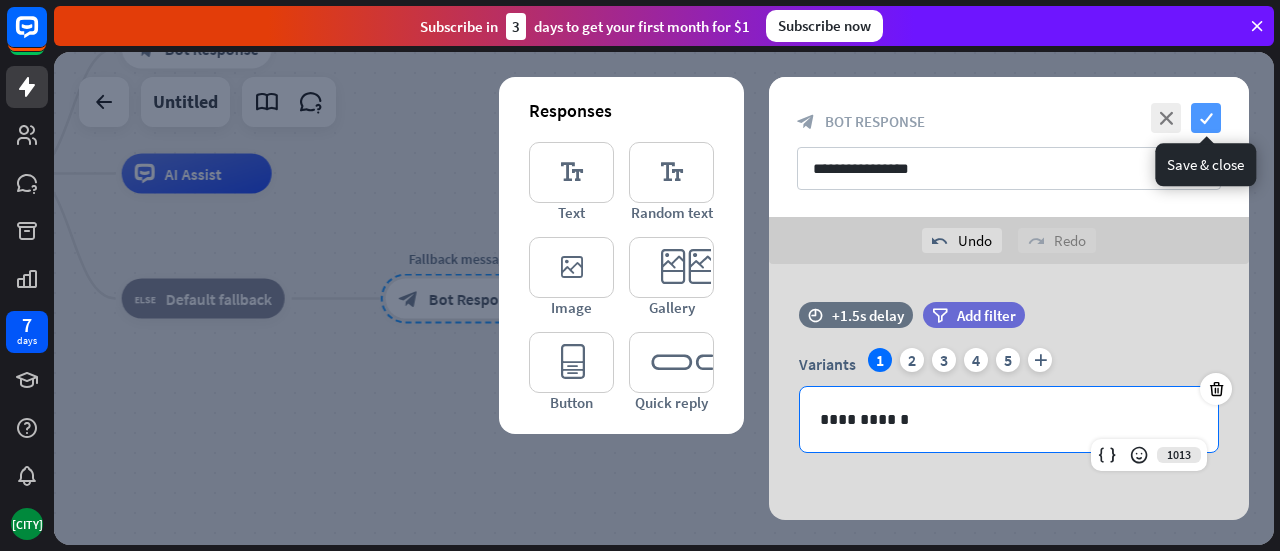 click on "check" at bounding box center [1206, 118] 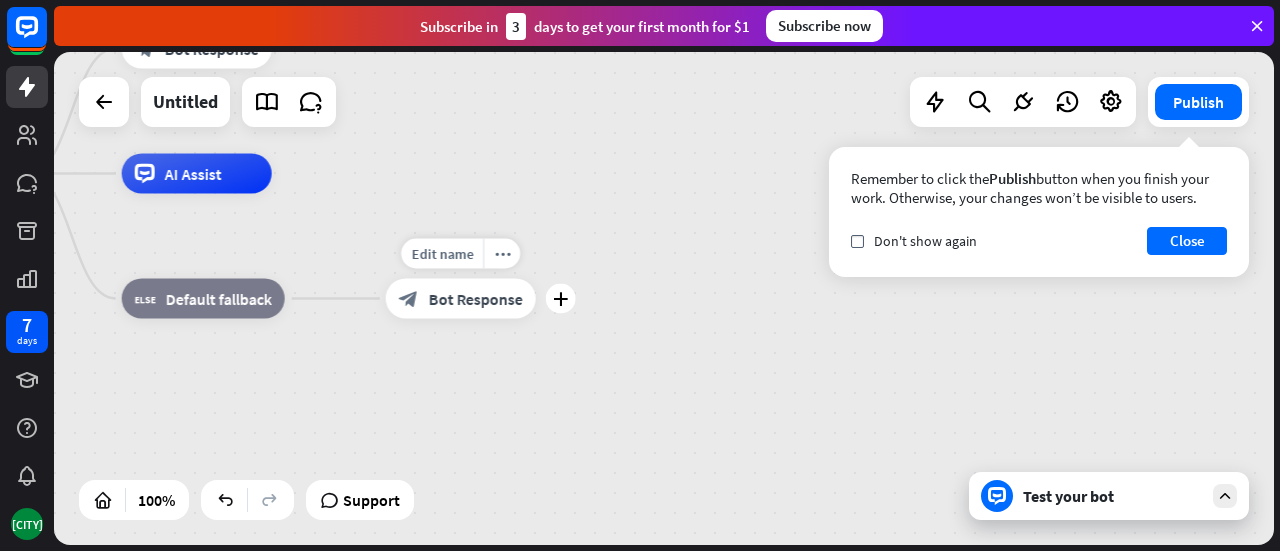 click on "Bot Response" at bounding box center [476, 299] 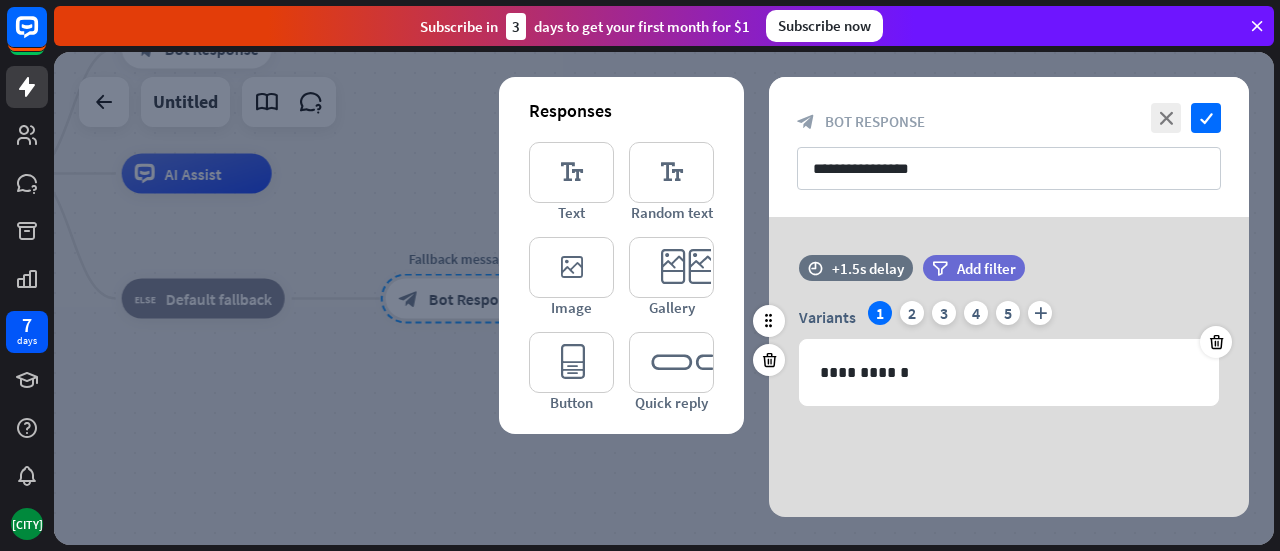 drag, startPoint x: 1212, startPoint y: 347, endPoint x: 981, endPoint y: 409, distance: 239.17567 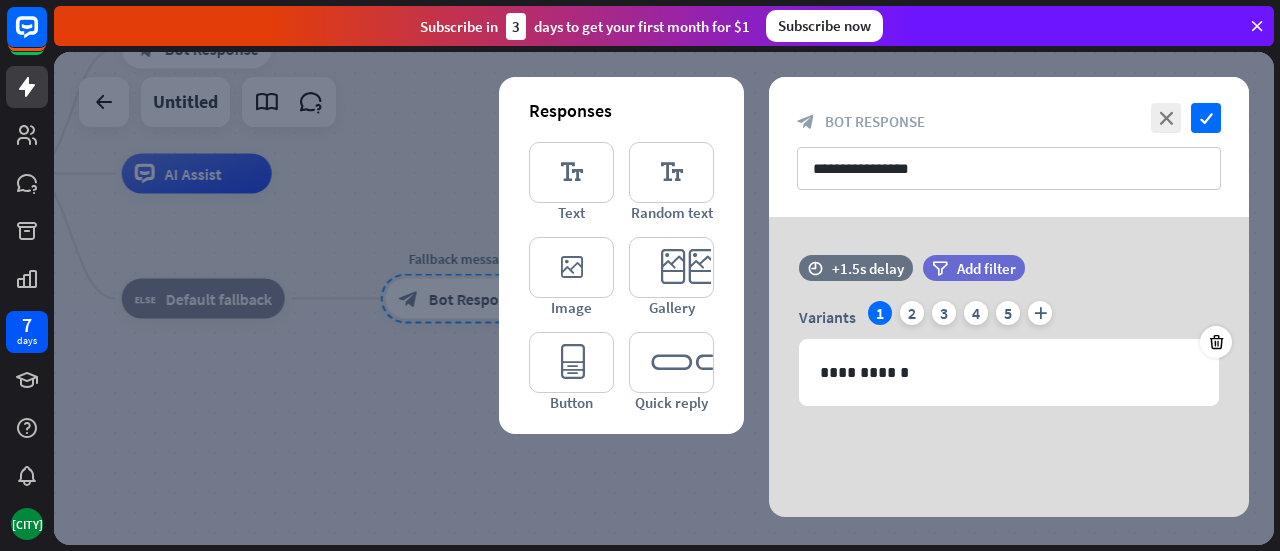 click on "editor_text   Text editor_text   Random text editor_image   Image editor_card   Gallery editor_button   Button editor_quick_replies   Quick reply" at bounding box center (621, 277) 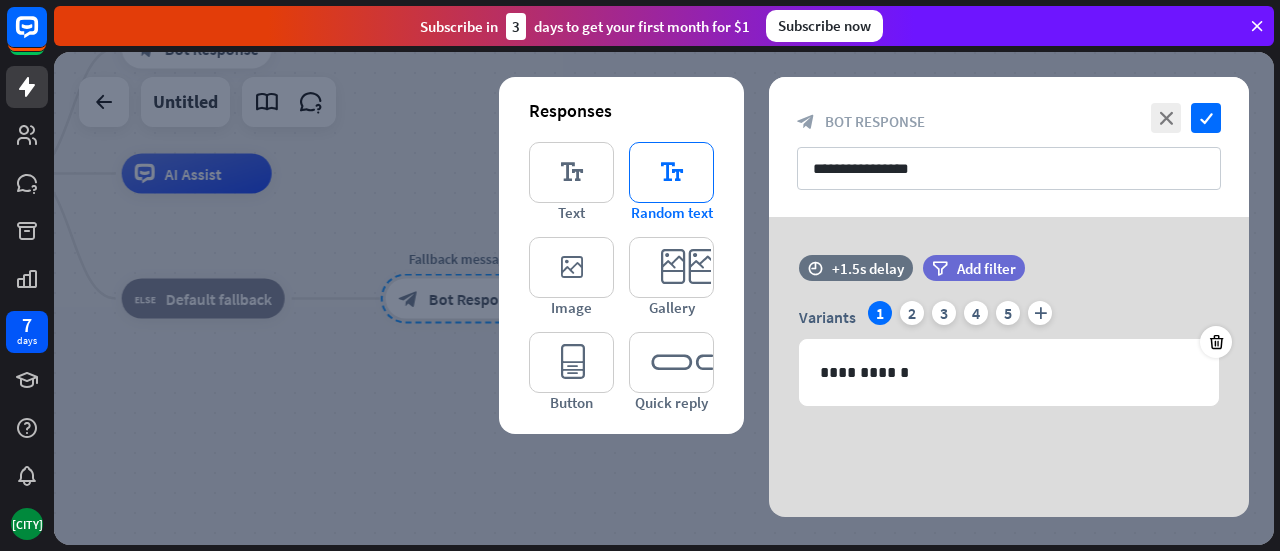 click on "editor_text" at bounding box center (671, 172) 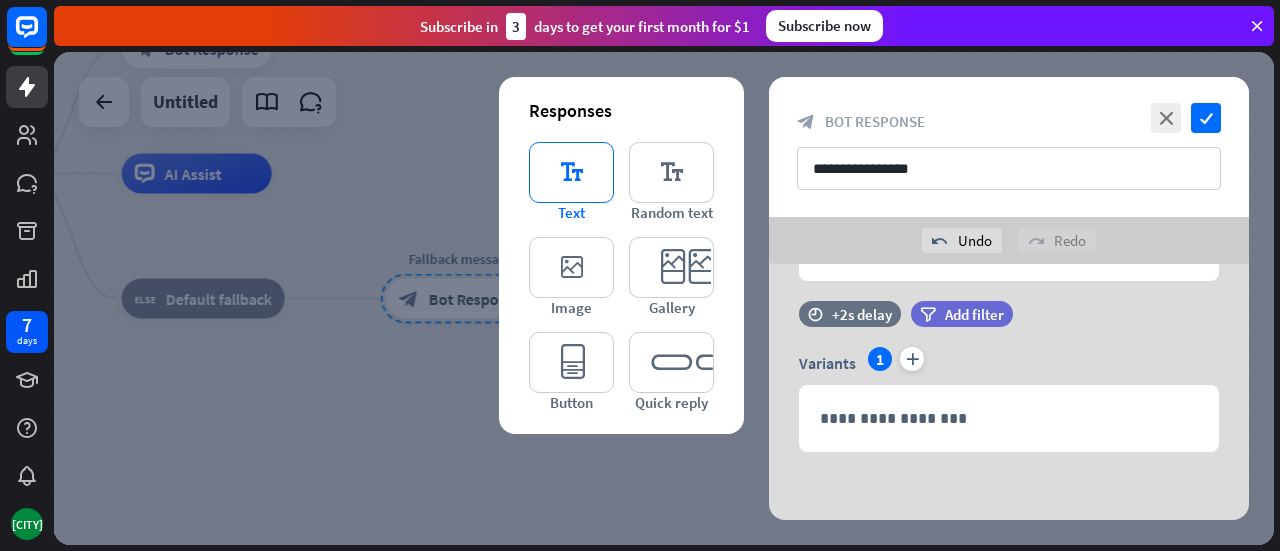 scroll, scrollTop: 172, scrollLeft: 0, axis: vertical 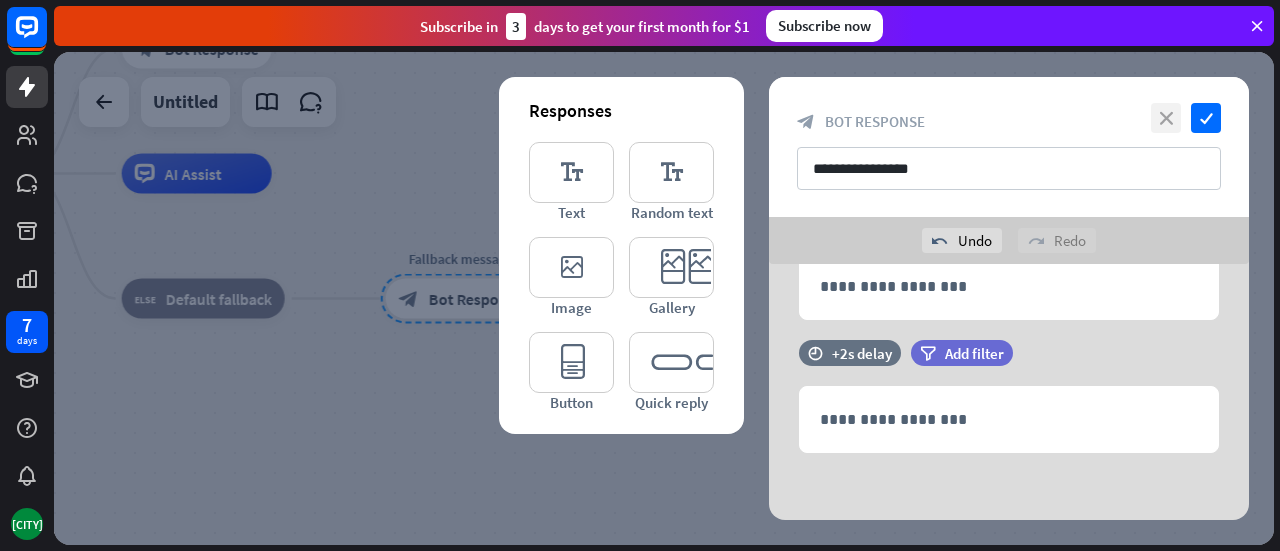 click on "close" at bounding box center (1166, 118) 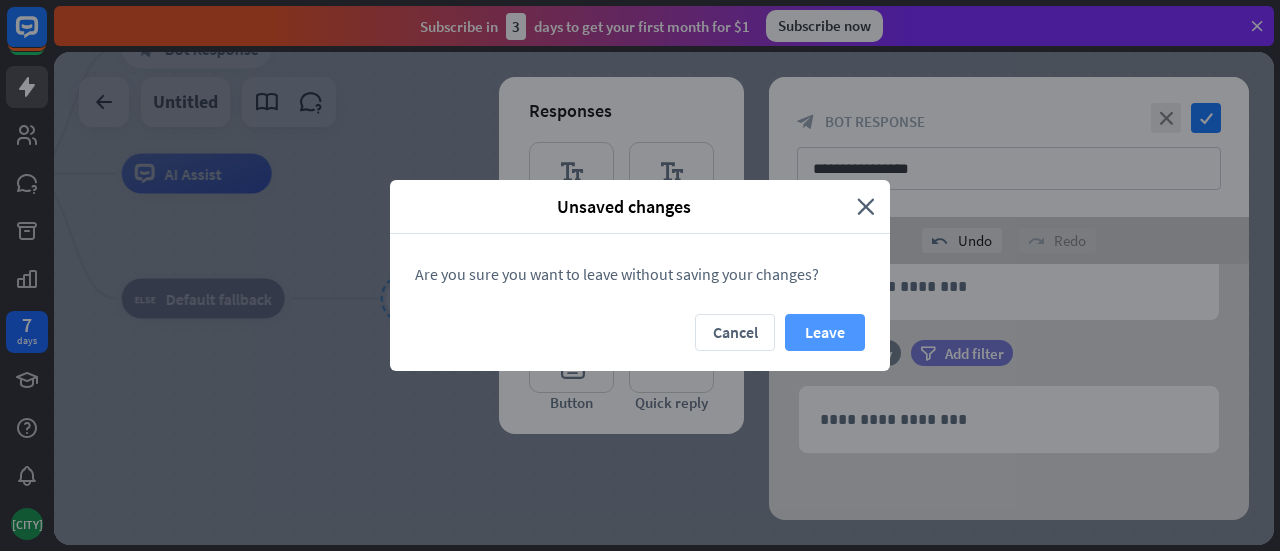 click on "Leave" at bounding box center (825, 332) 